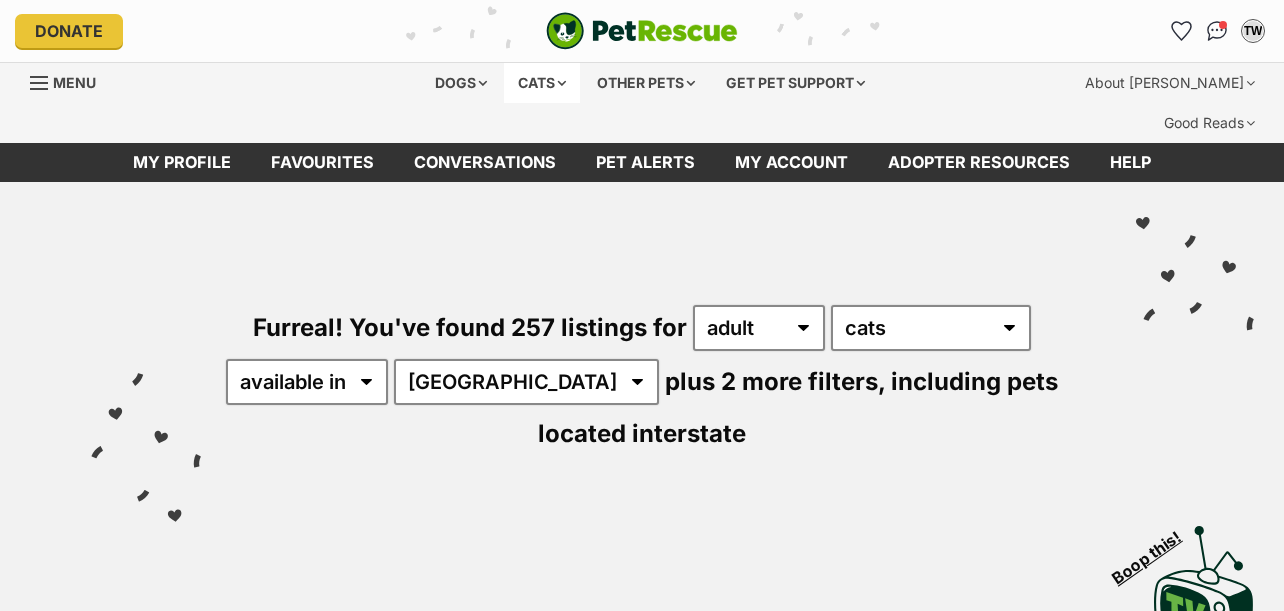 scroll, scrollTop: 0, scrollLeft: 0, axis: both 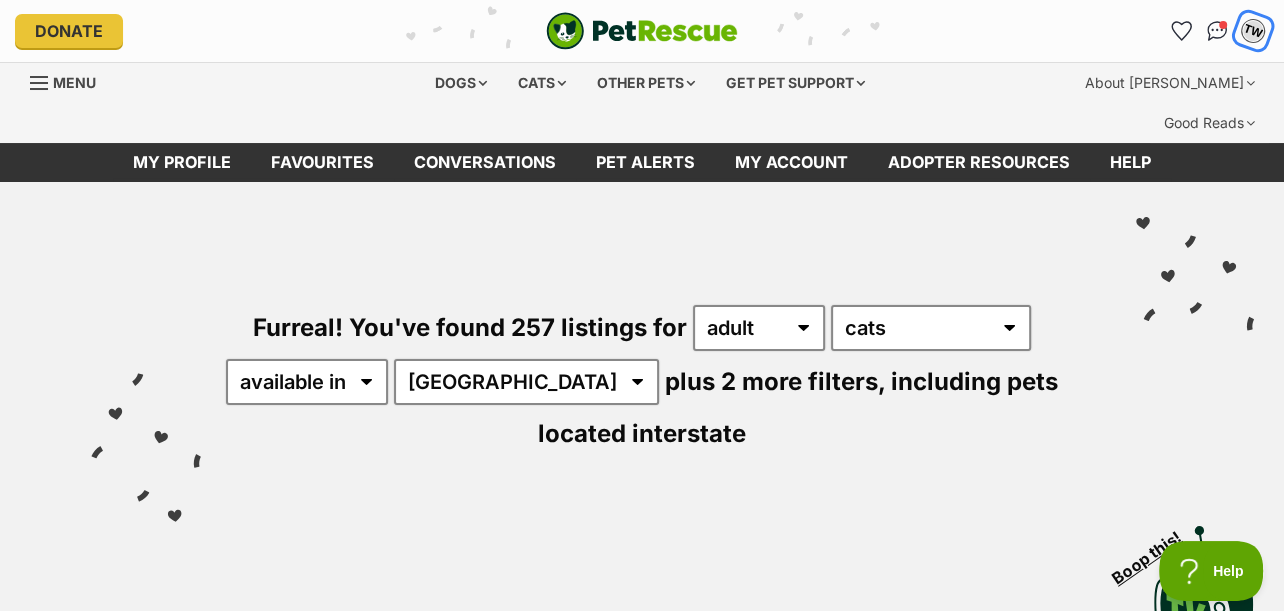 click on "TW" at bounding box center [1253, 31] 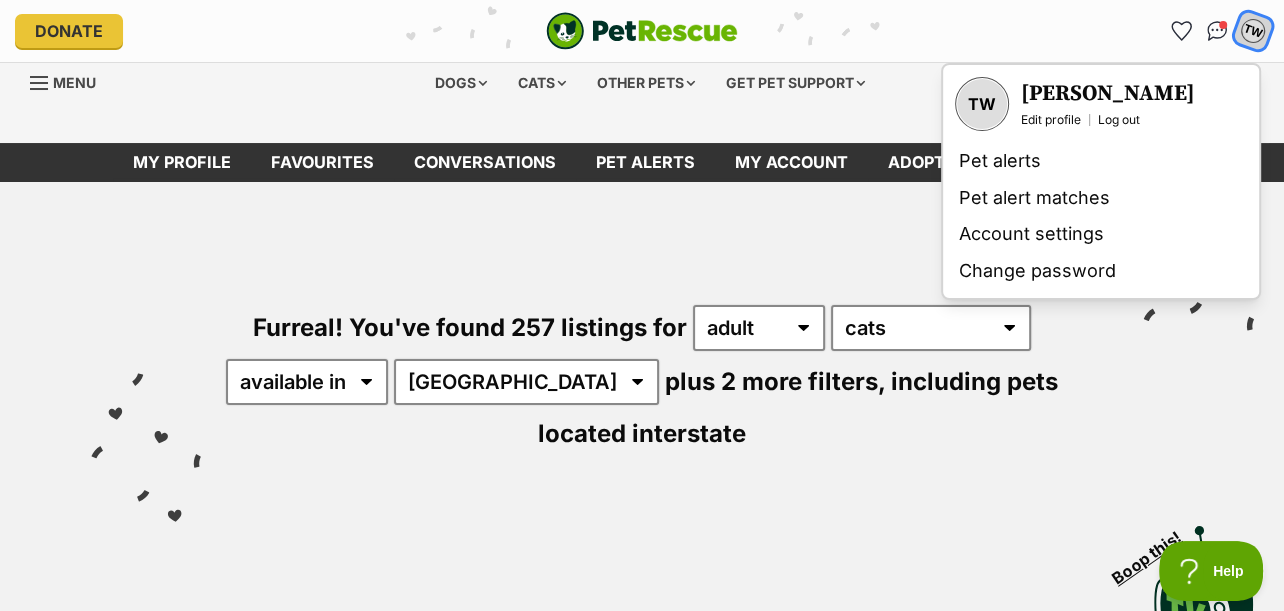 scroll, scrollTop: 0, scrollLeft: 0, axis: both 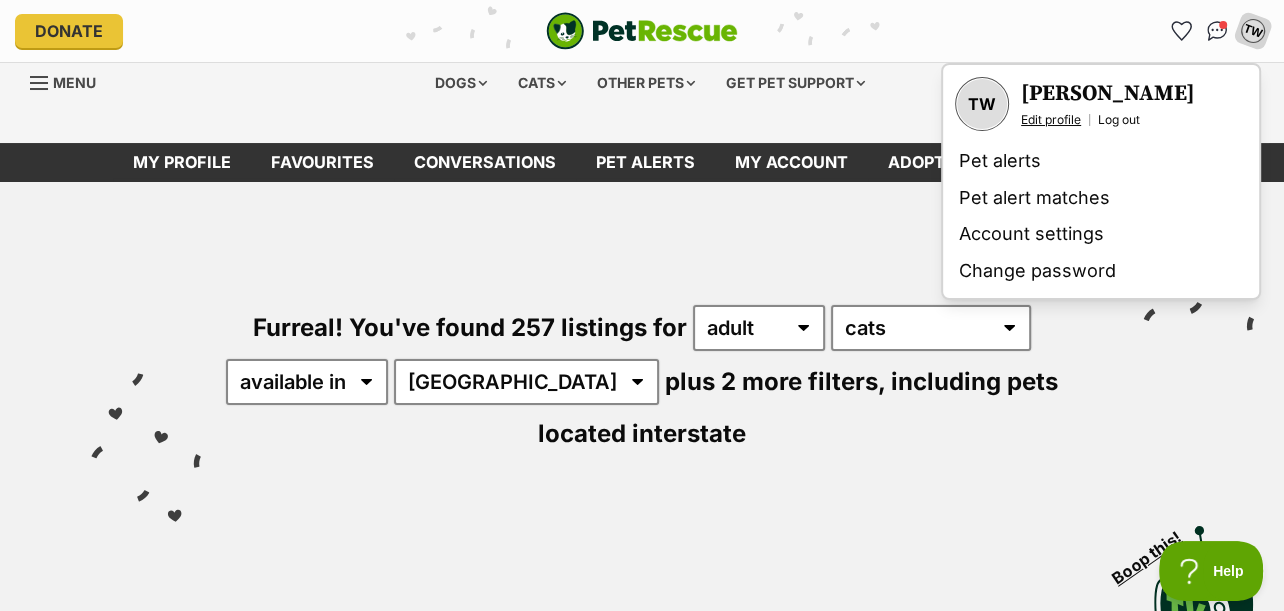 click on "Edit profile" at bounding box center [1051, 120] 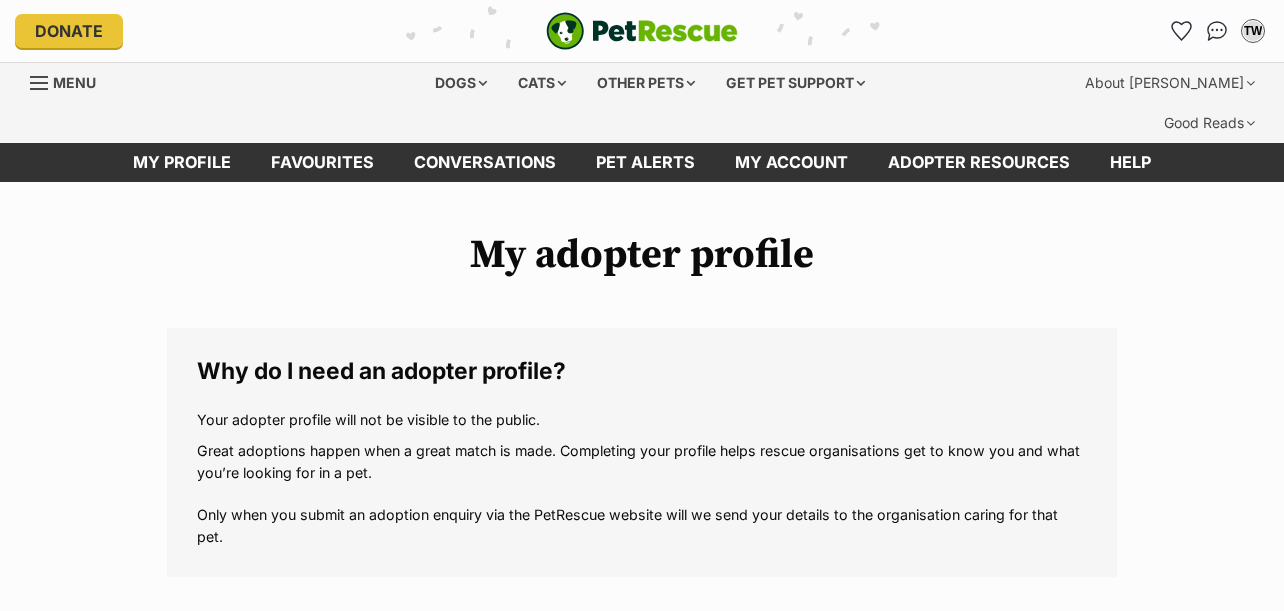 scroll, scrollTop: 0, scrollLeft: 0, axis: both 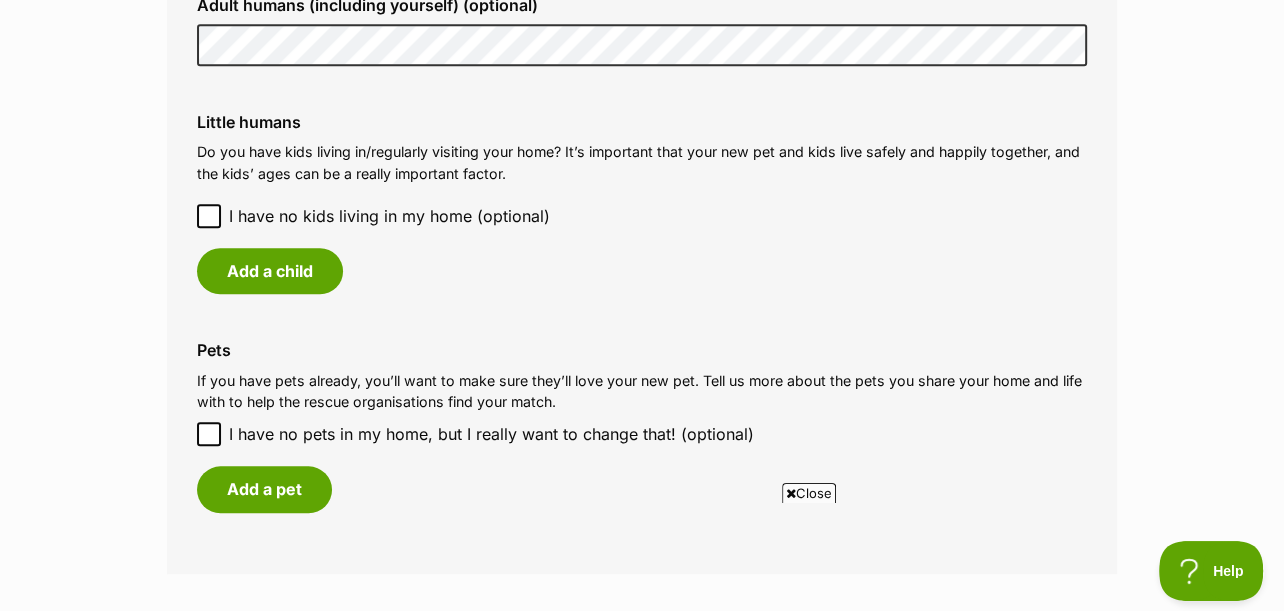 click 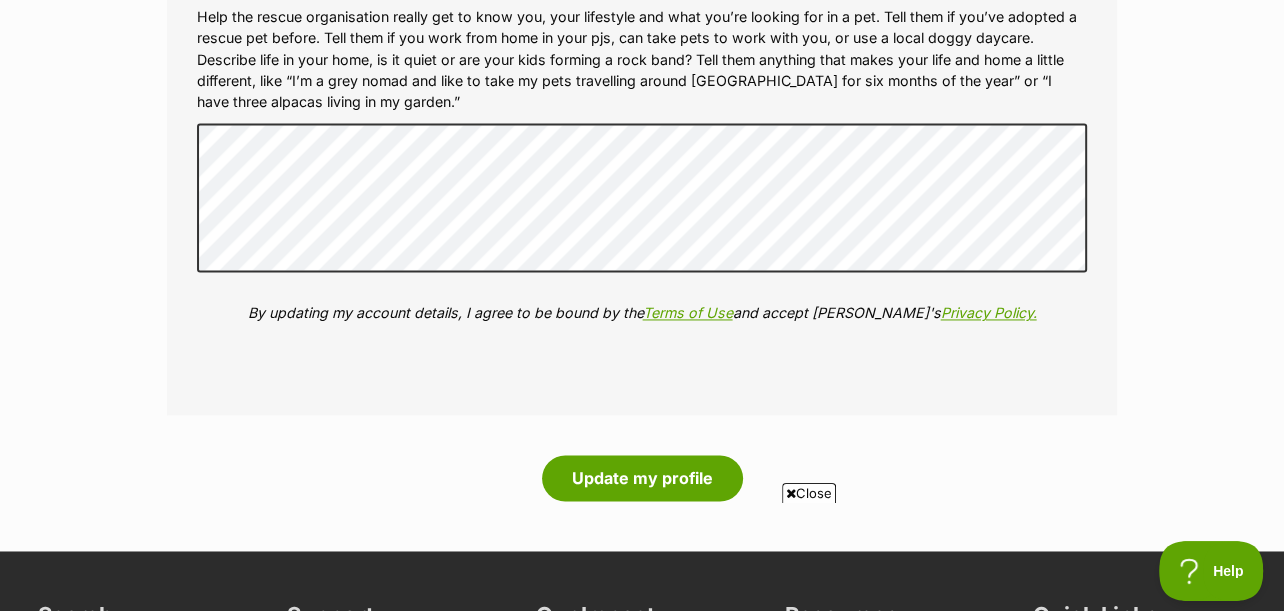 scroll, scrollTop: 2666, scrollLeft: 0, axis: vertical 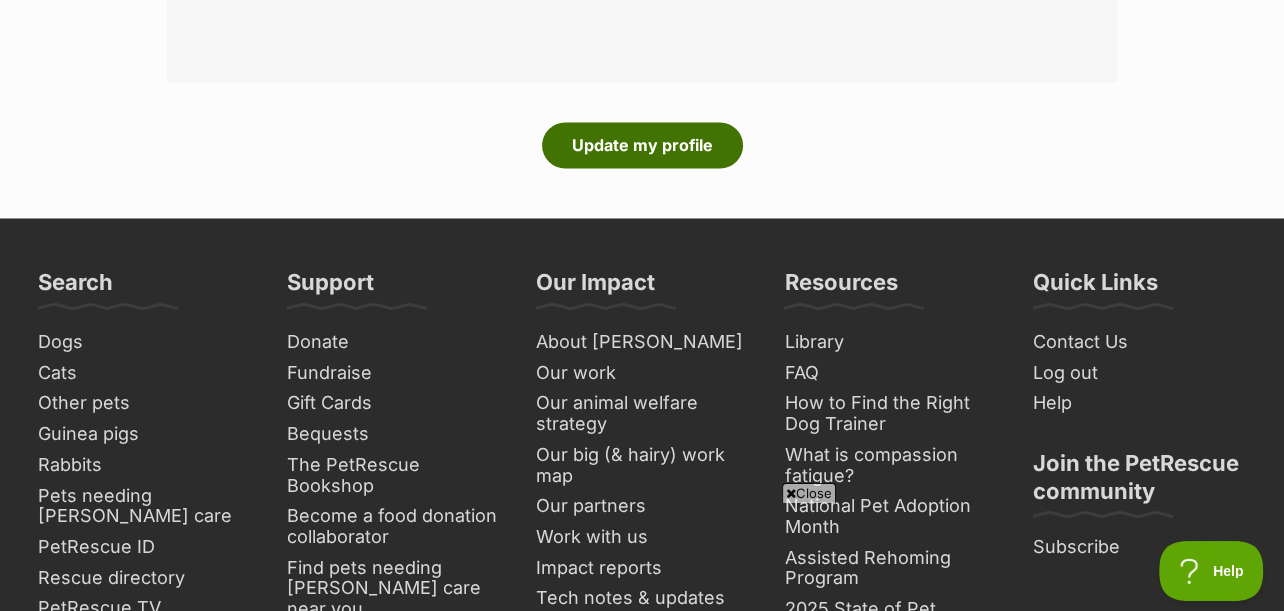click on "Update my profile" at bounding box center (642, 145) 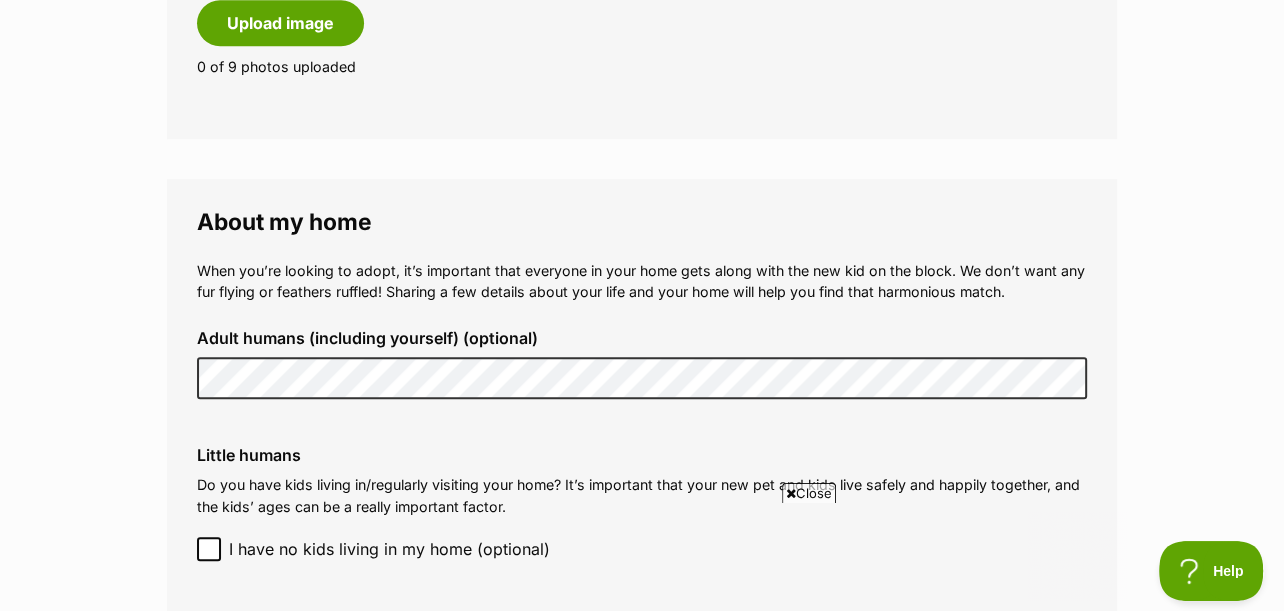 scroll, scrollTop: 1666, scrollLeft: 0, axis: vertical 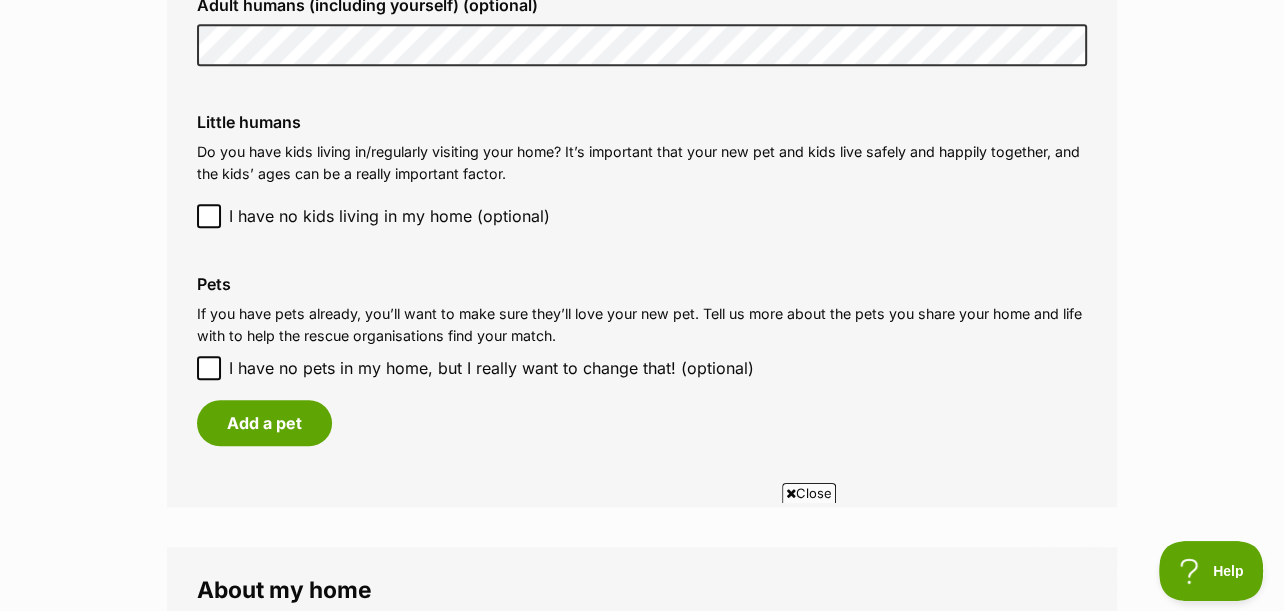 click 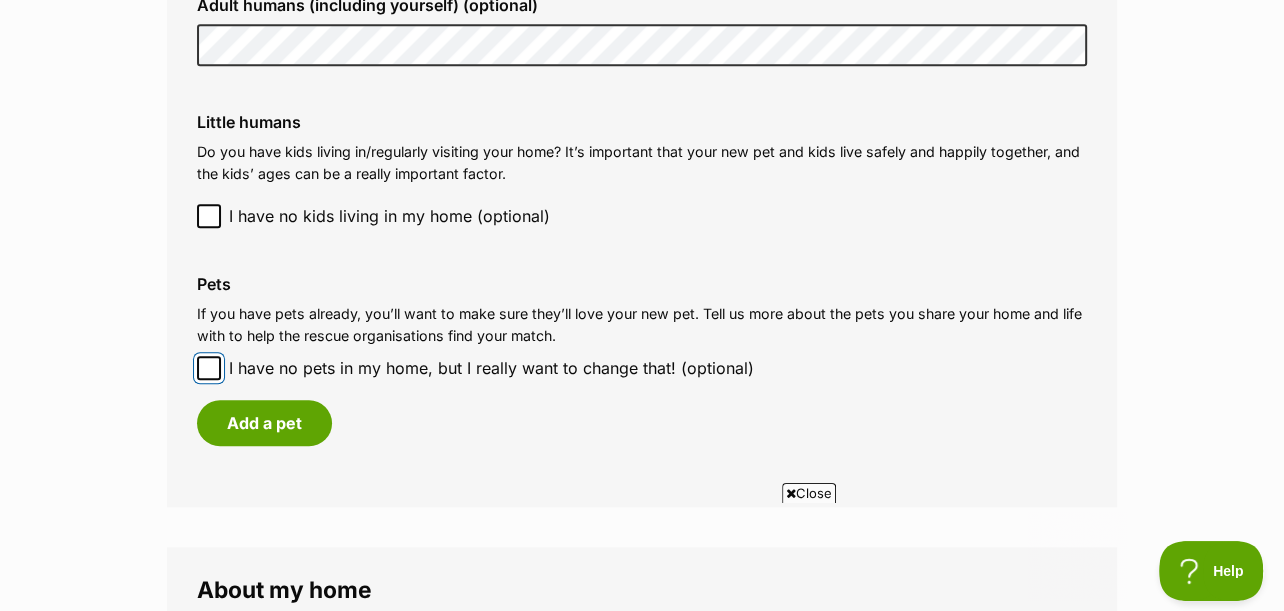 checkbox on "true" 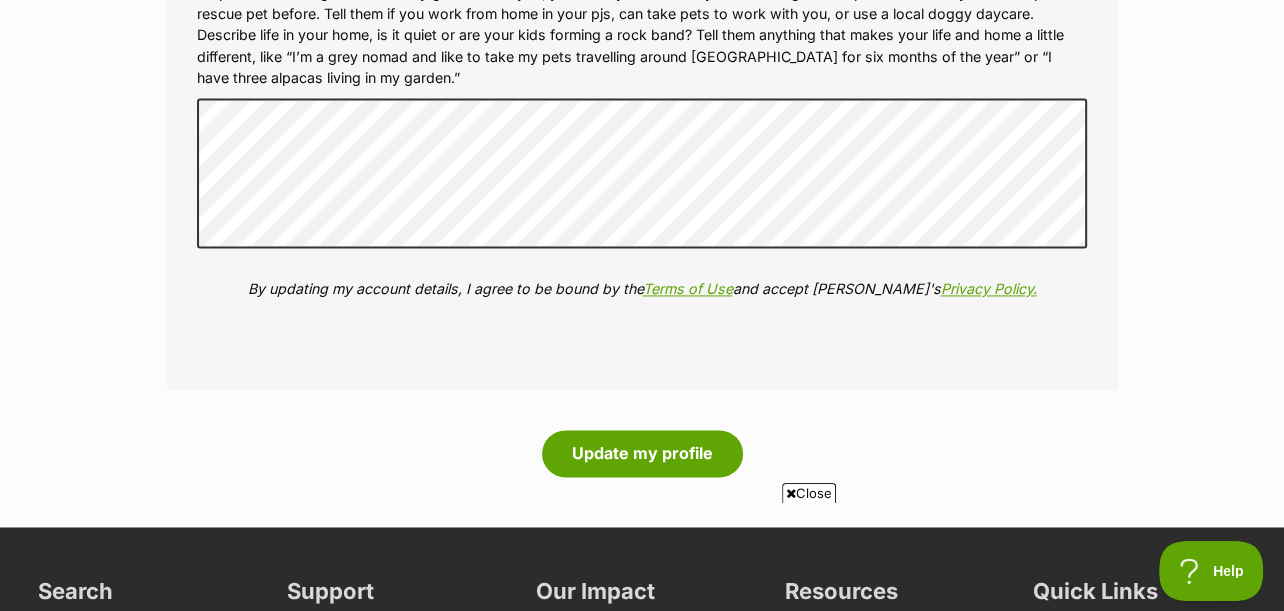 scroll, scrollTop: 2333, scrollLeft: 0, axis: vertical 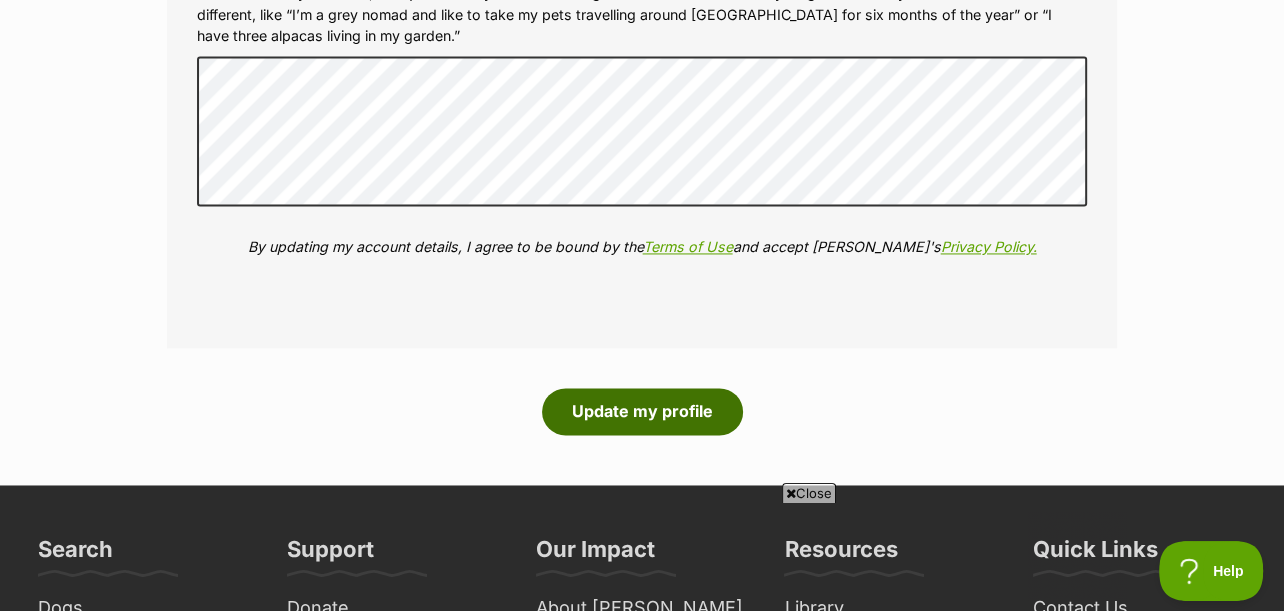 click on "Update my profile" at bounding box center [642, 411] 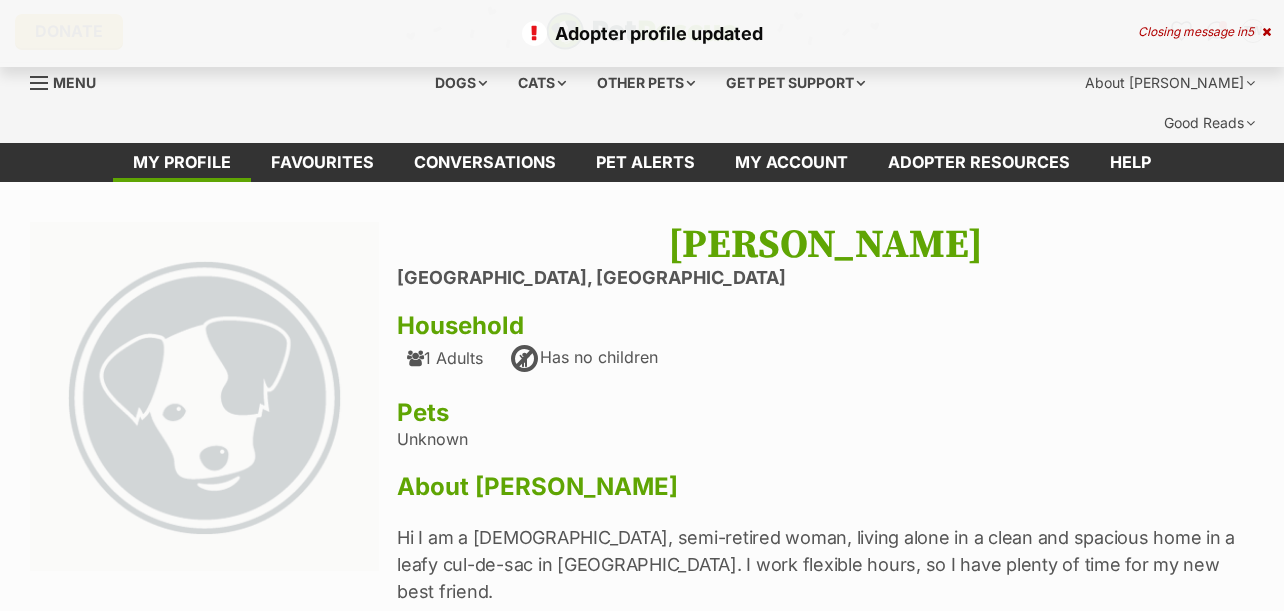 scroll, scrollTop: 0, scrollLeft: 0, axis: both 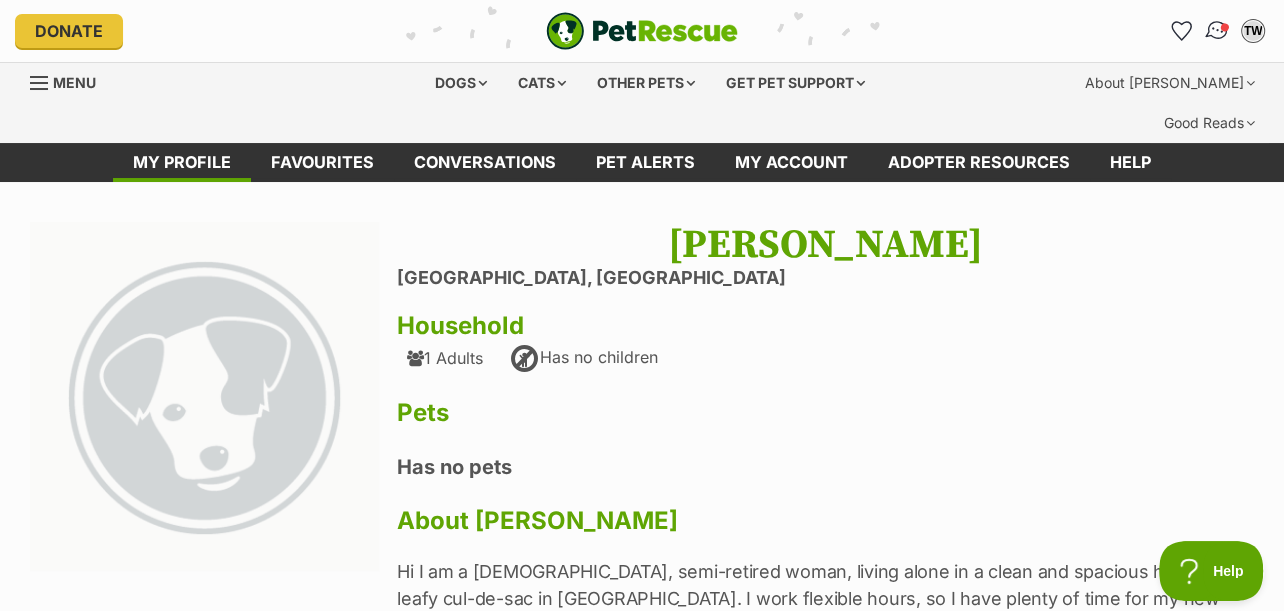 click at bounding box center (1217, 31) 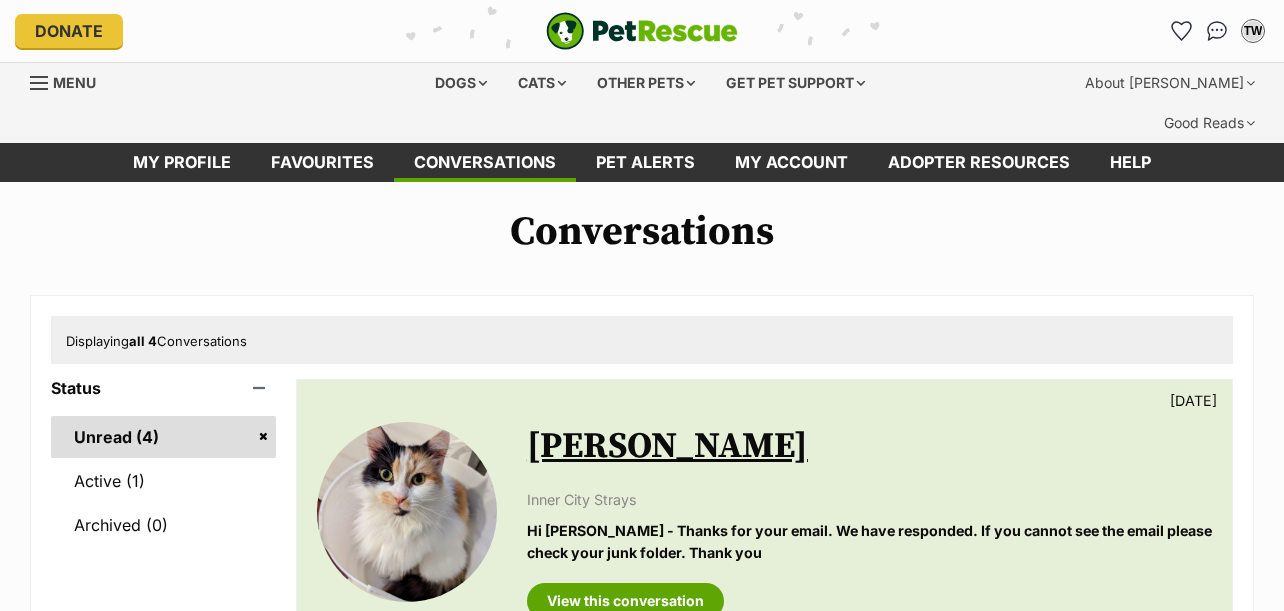scroll, scrollTop: 0, scrollLeft: 0, axis: both 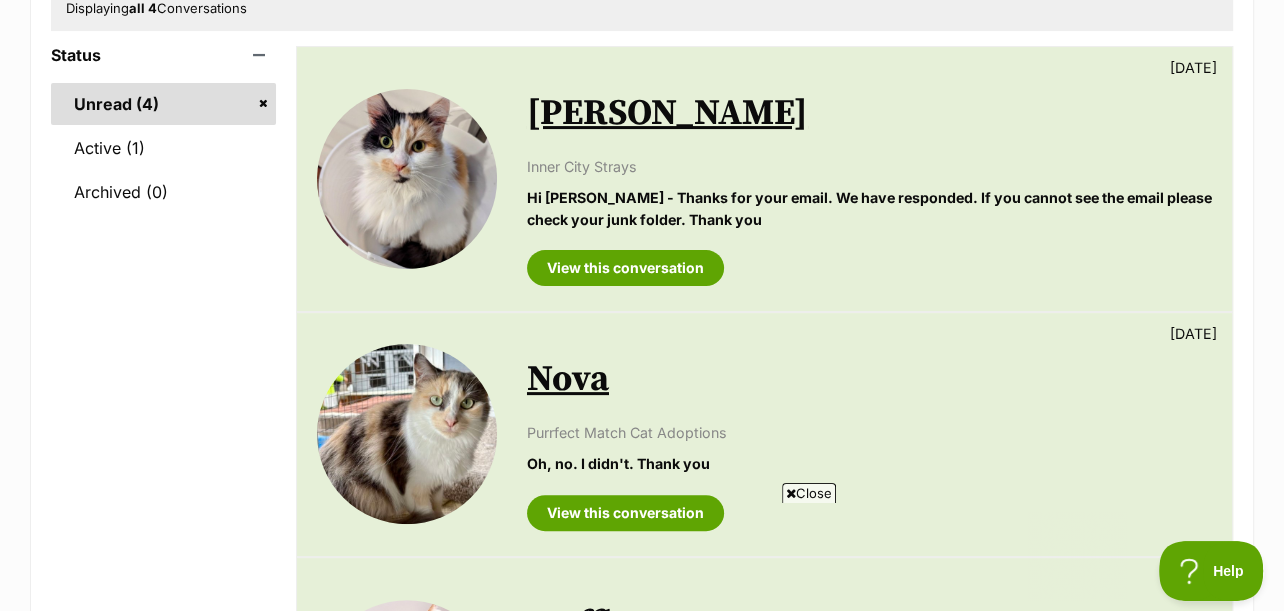 click at bounding box center [407, 179] 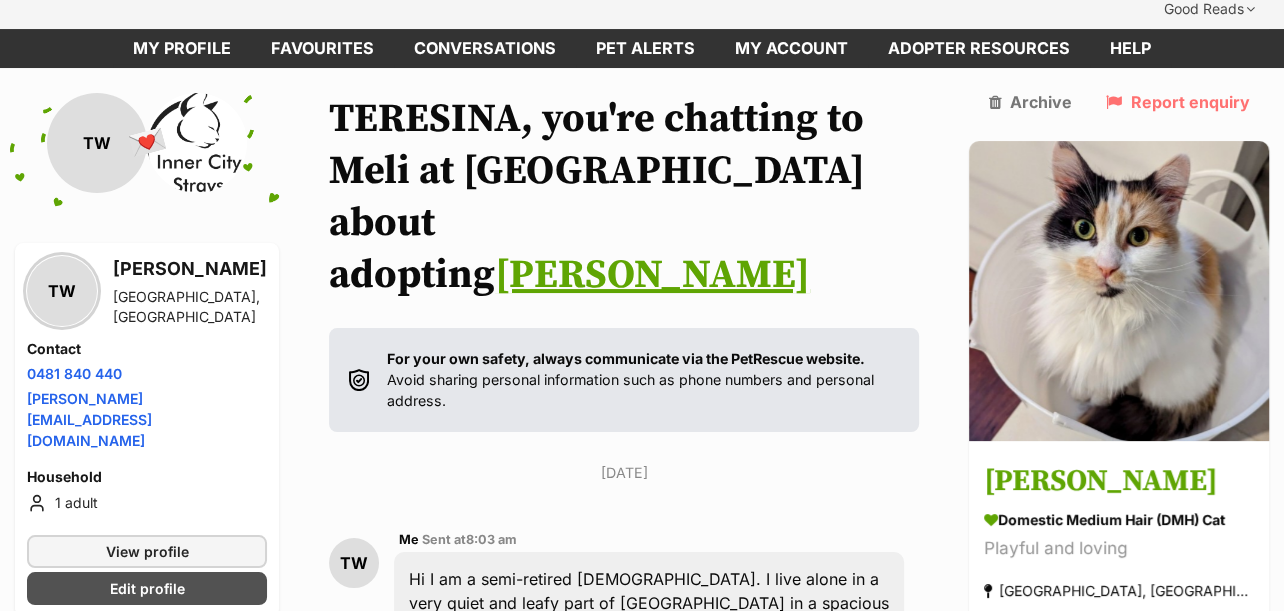 scroll, scrollTop: 0, scrollLeft: 0, axis: both 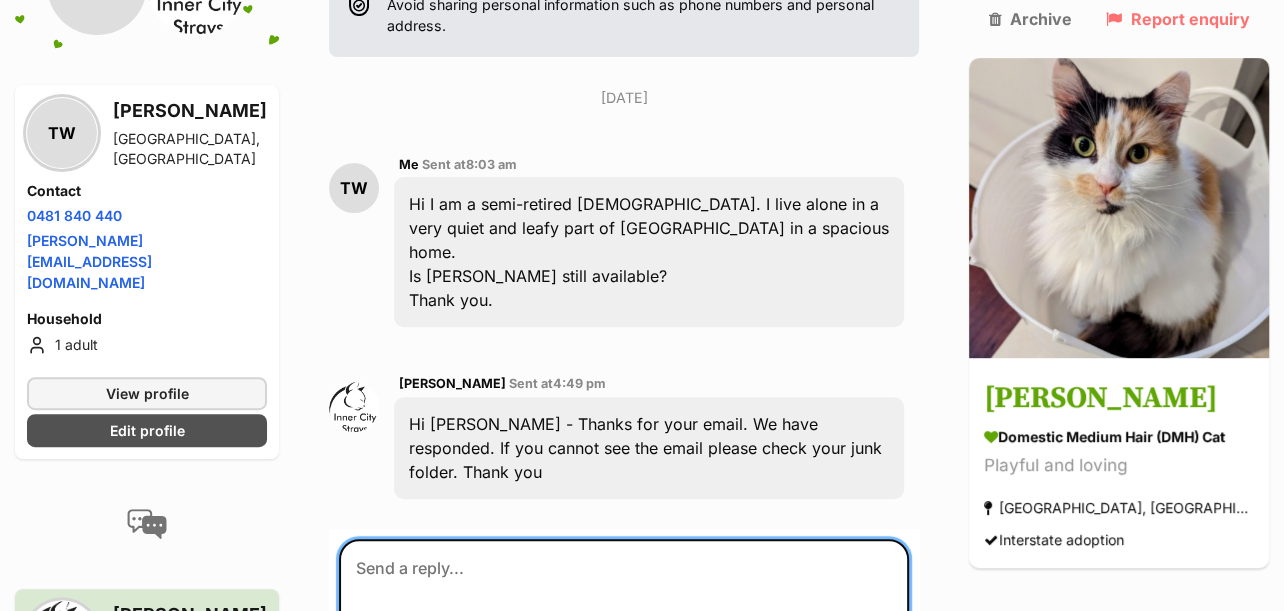 click at bounding box center (624, 599) 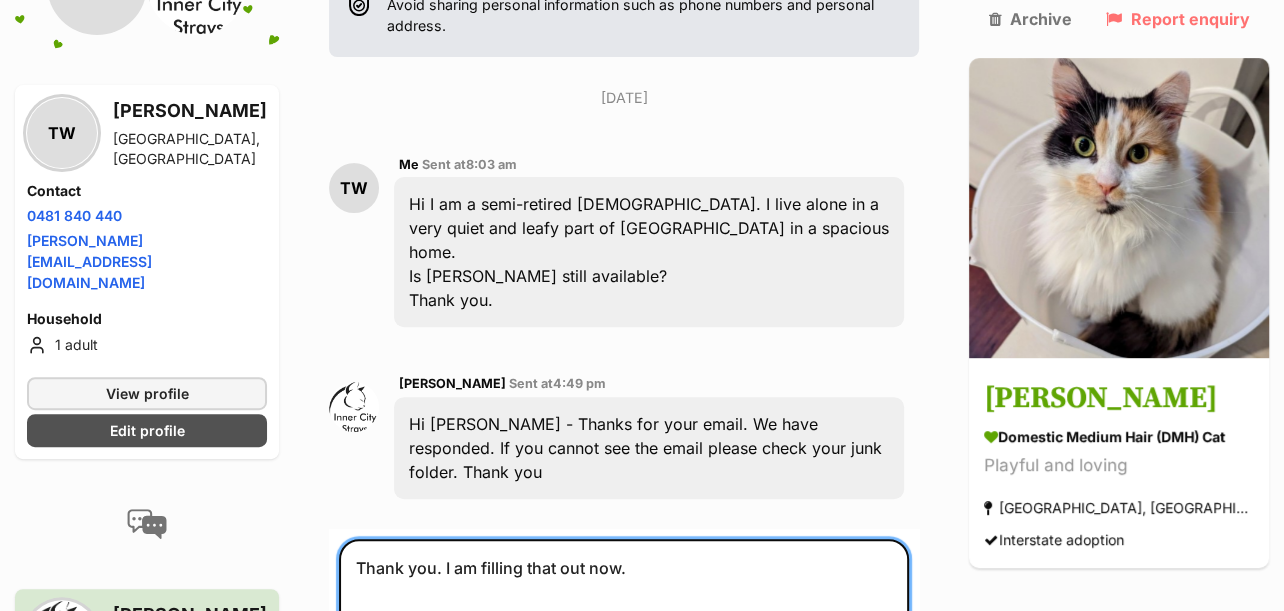 scroll, scrollTop: 822, scrollLeft: 0, axis: vertical 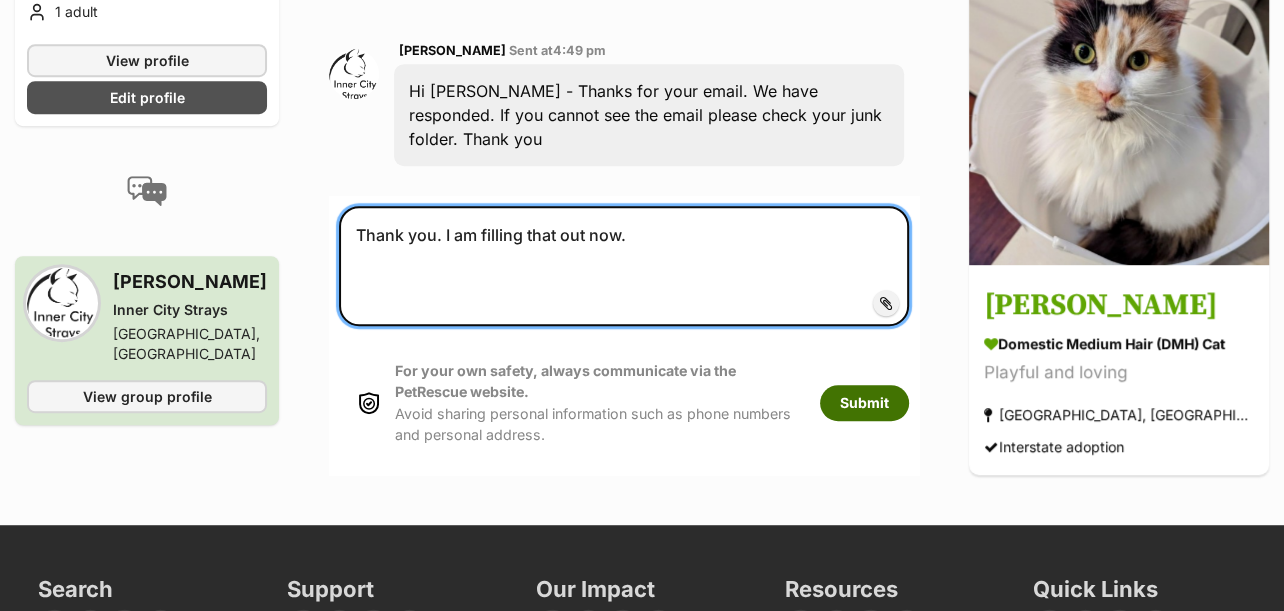 type on "Thank you. I am filling that out now." 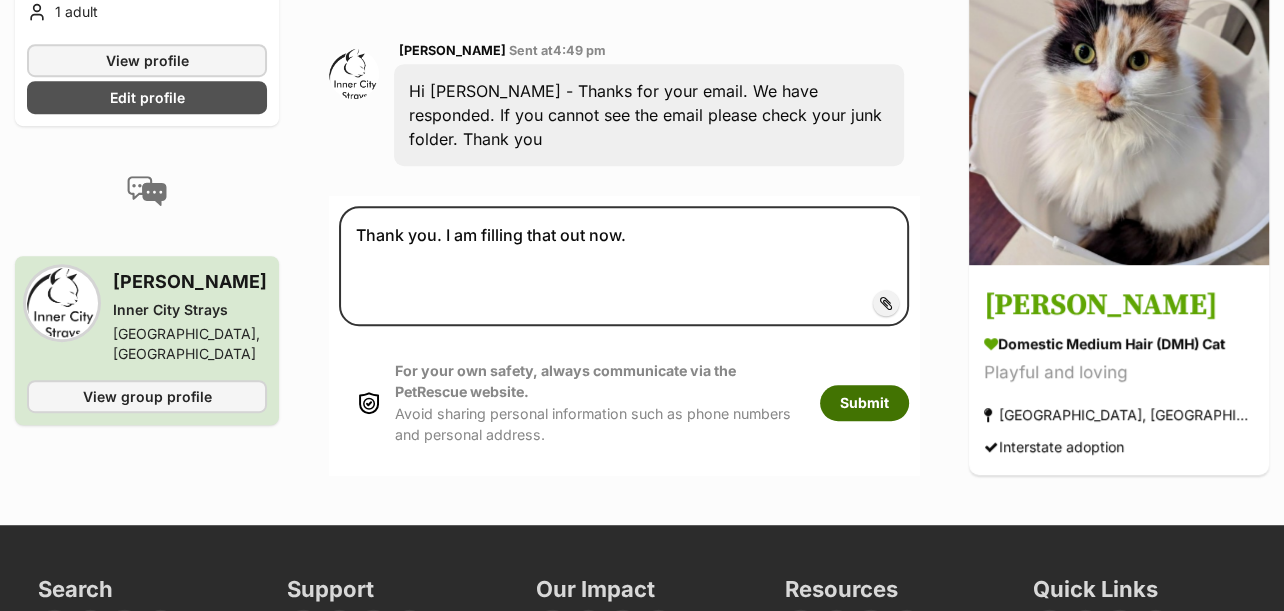 click on "Submit" at bounding box center [864, 403] 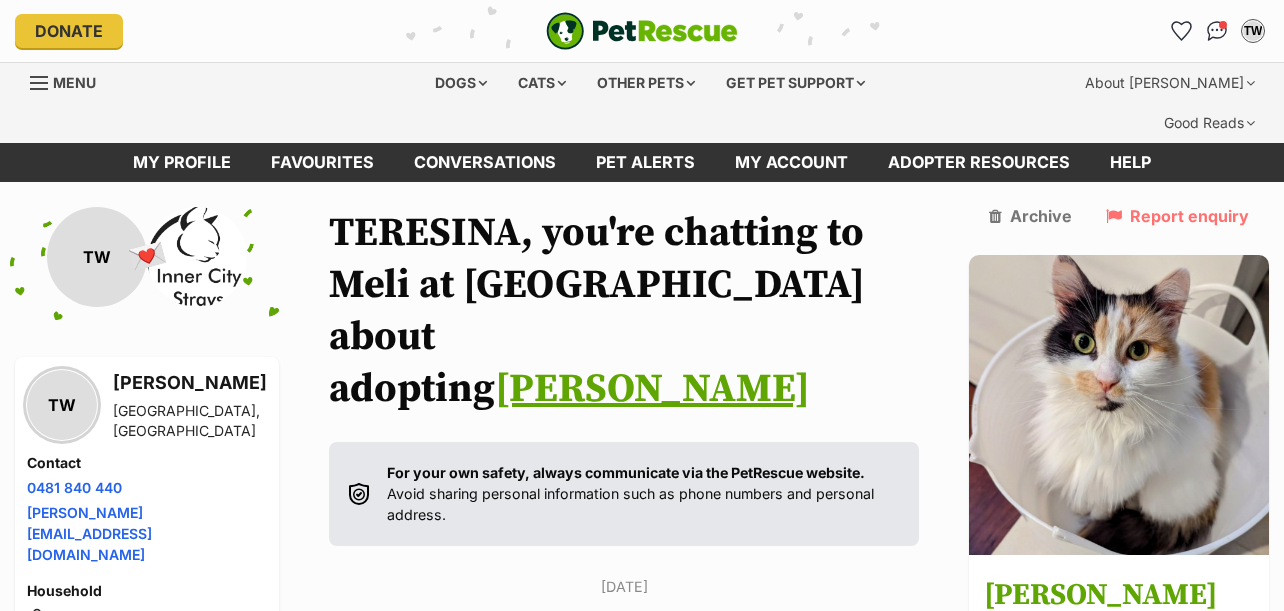 scroll, scrollTop: 740, scrollLeft: 0, axis: vertical 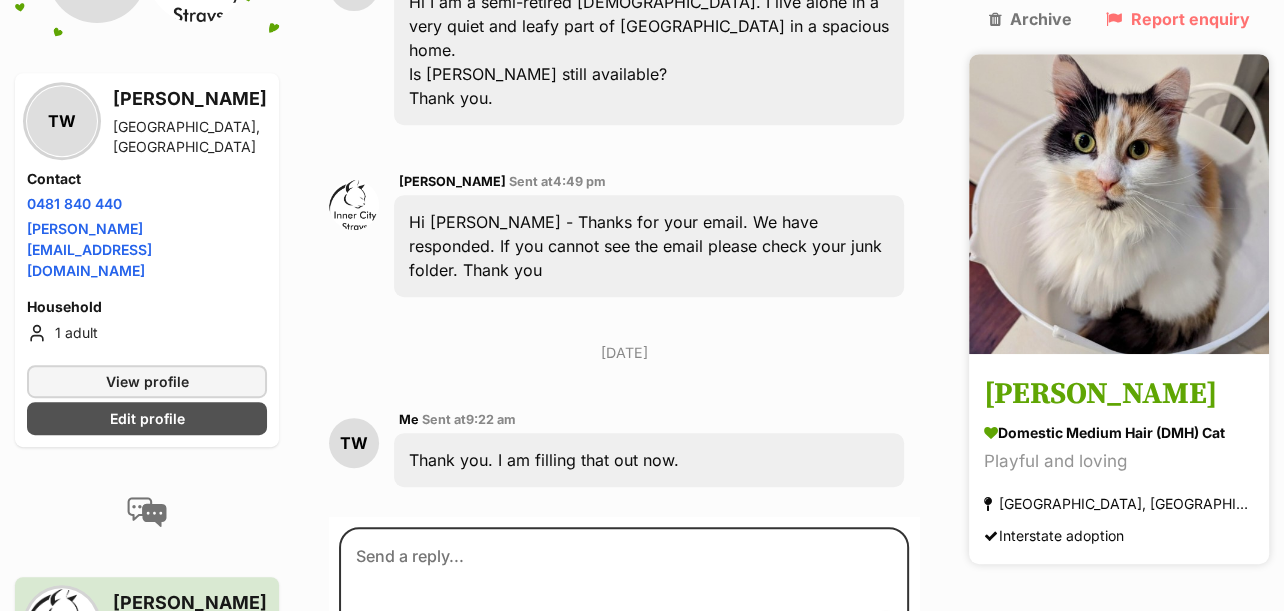 click at bounding box center [1119, 204] 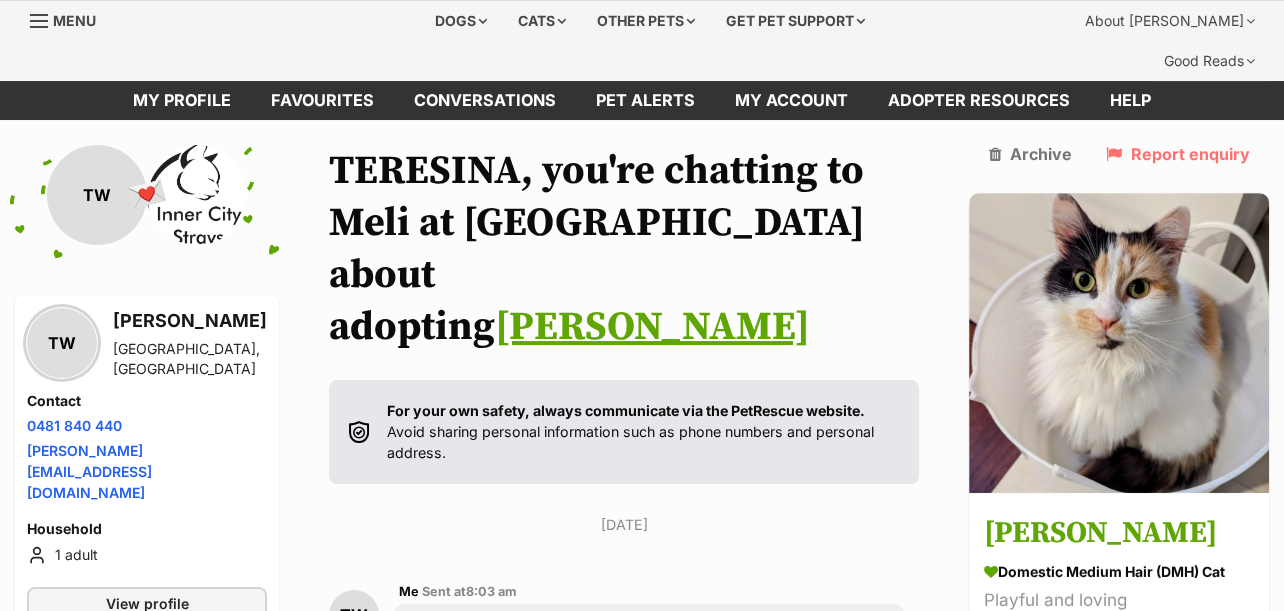 scroll, scrollTop: 0, scrollLeft: 0, axis: both 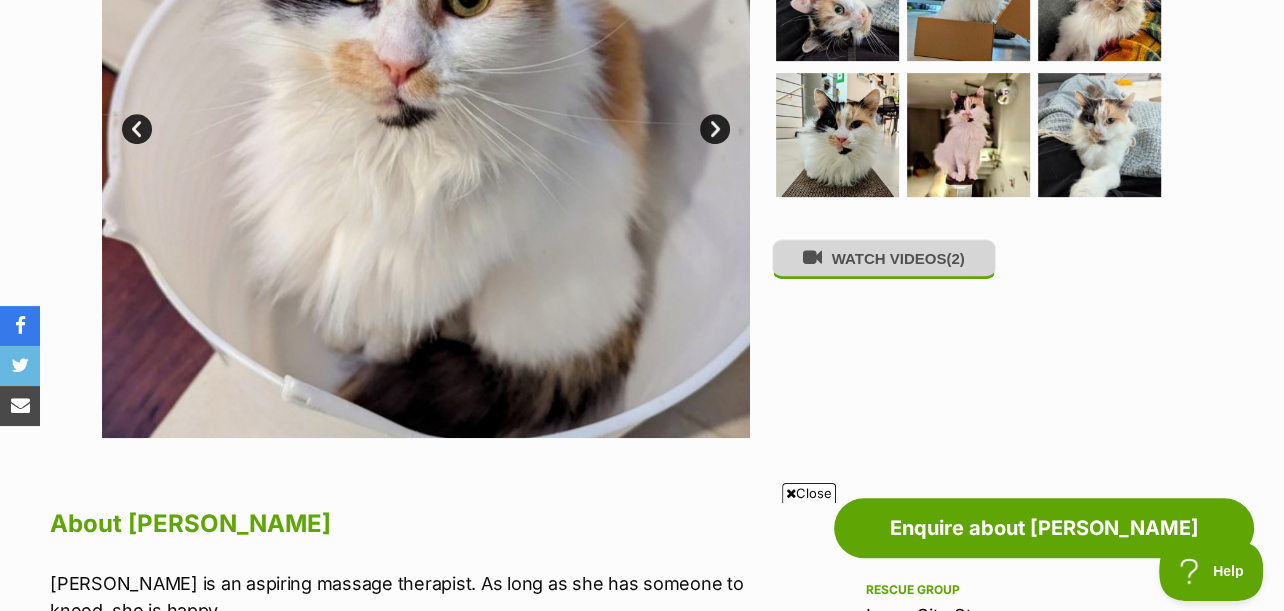 click on "WATCH VIDEOS
(2)" at bounding box center (884, 258) 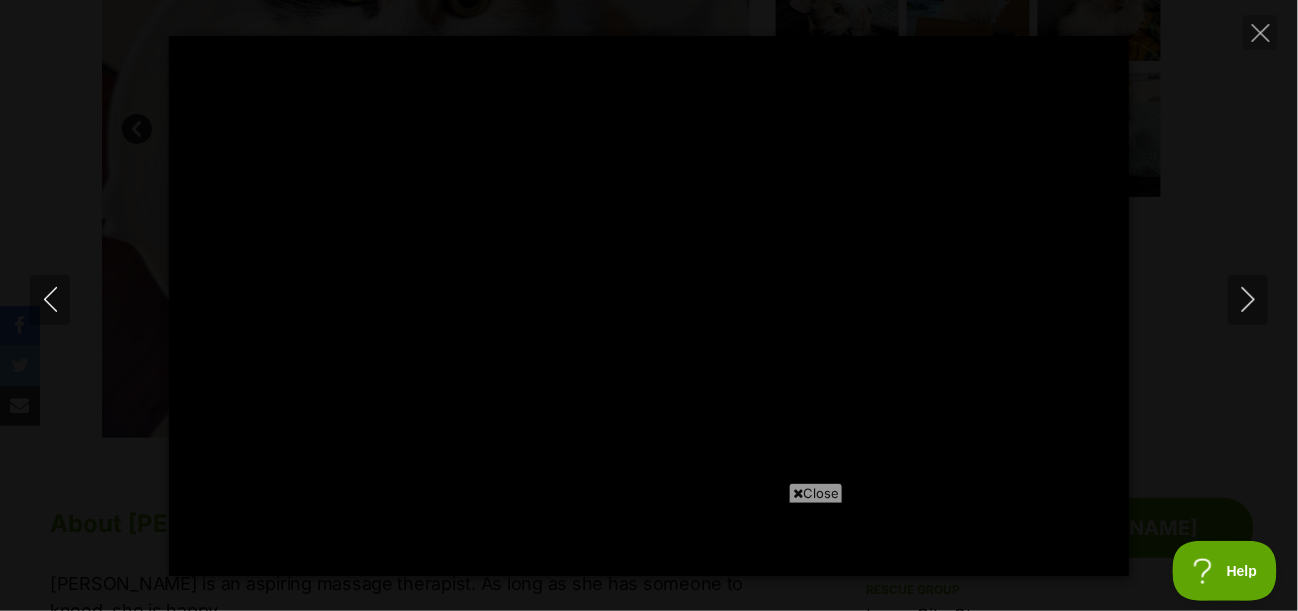 type on "100" 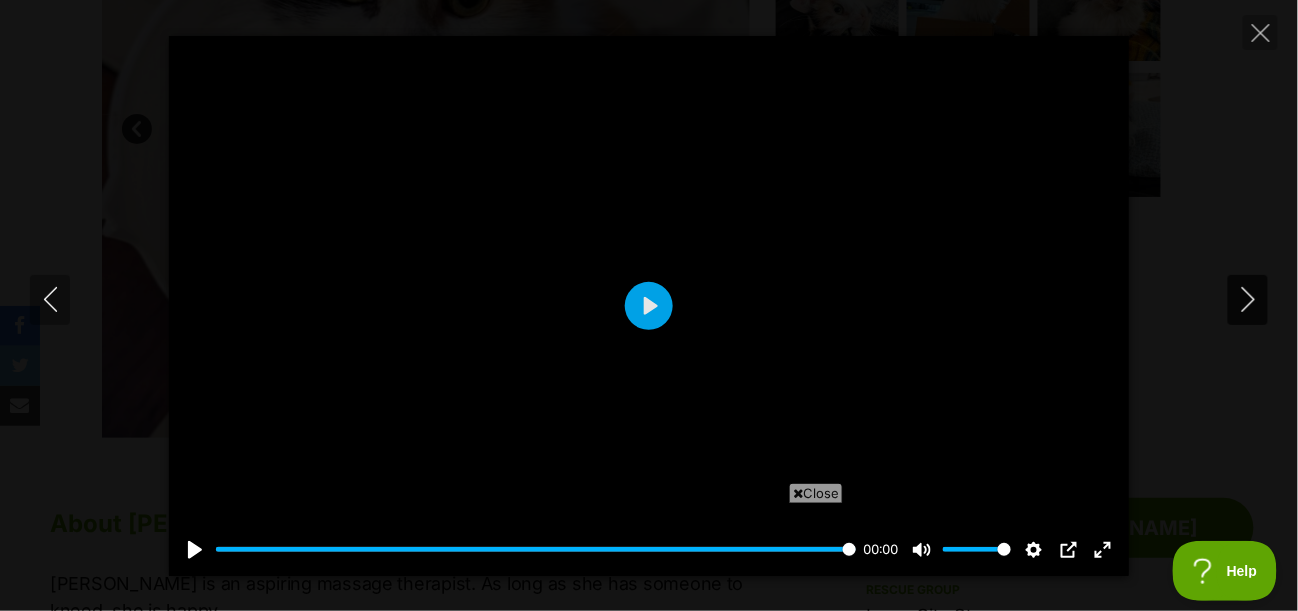 click 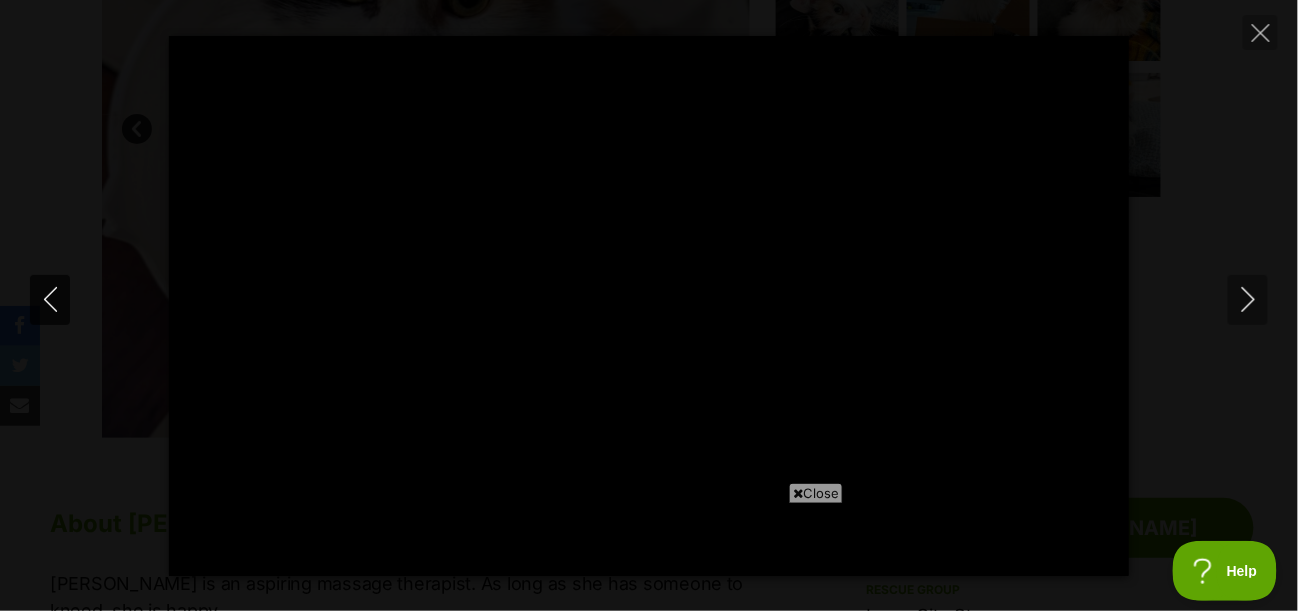 click 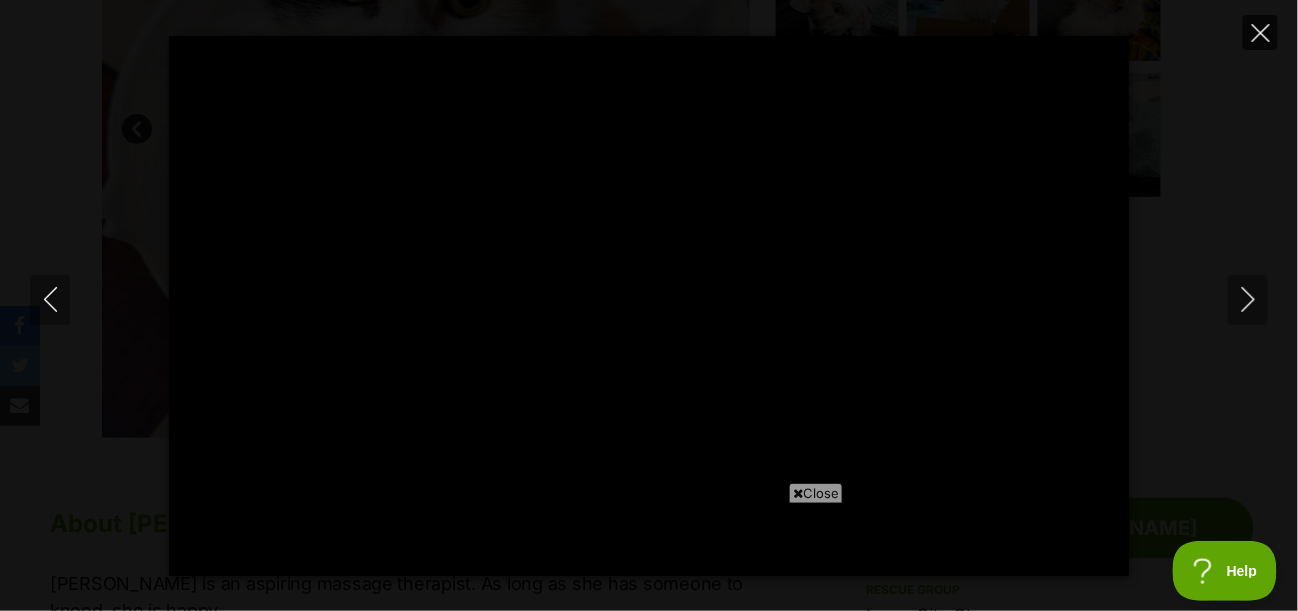 click 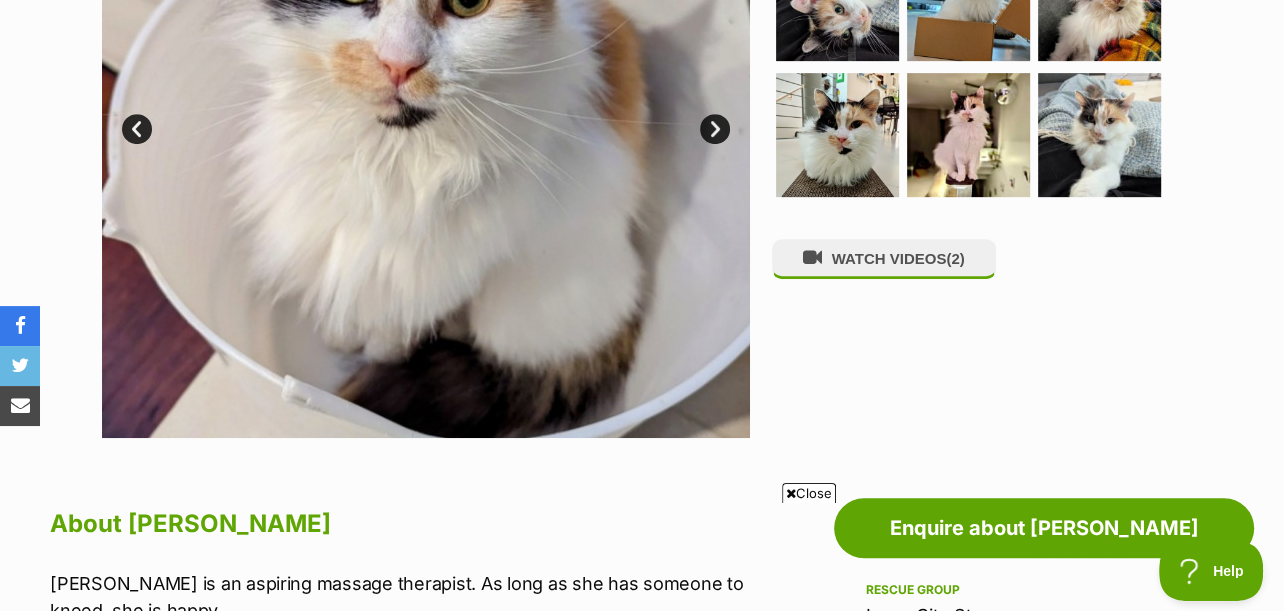 scroll, scrollTop: 333, scrollLeft: 0, axis: vertical 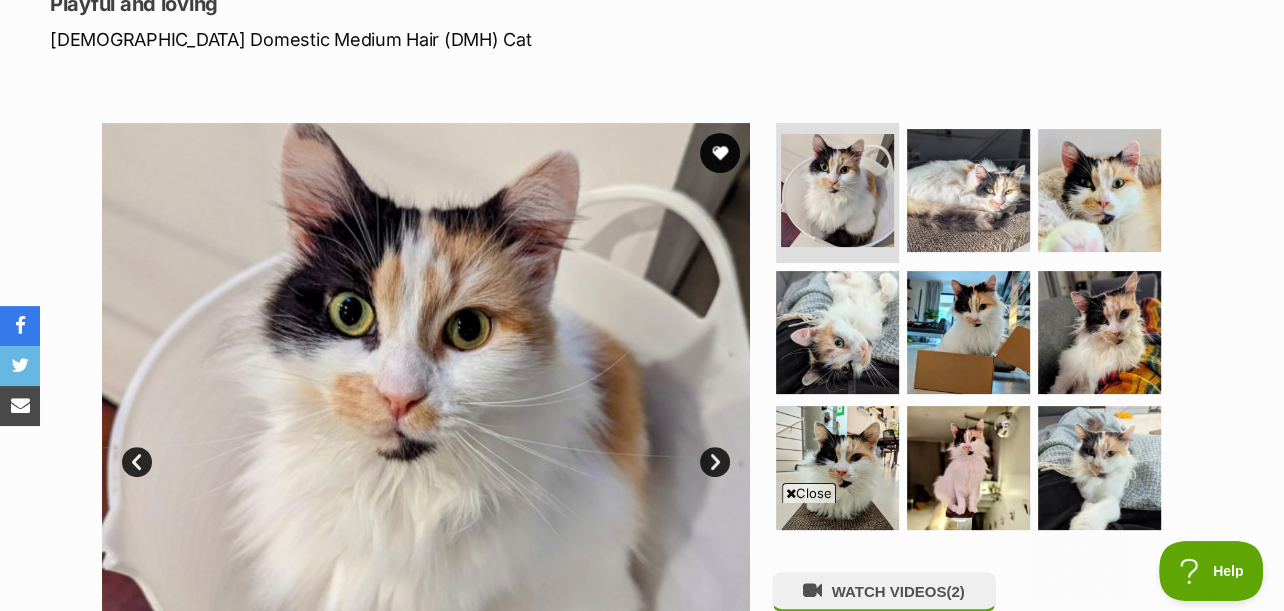 click on "Next" at bounding box center [715, 462] 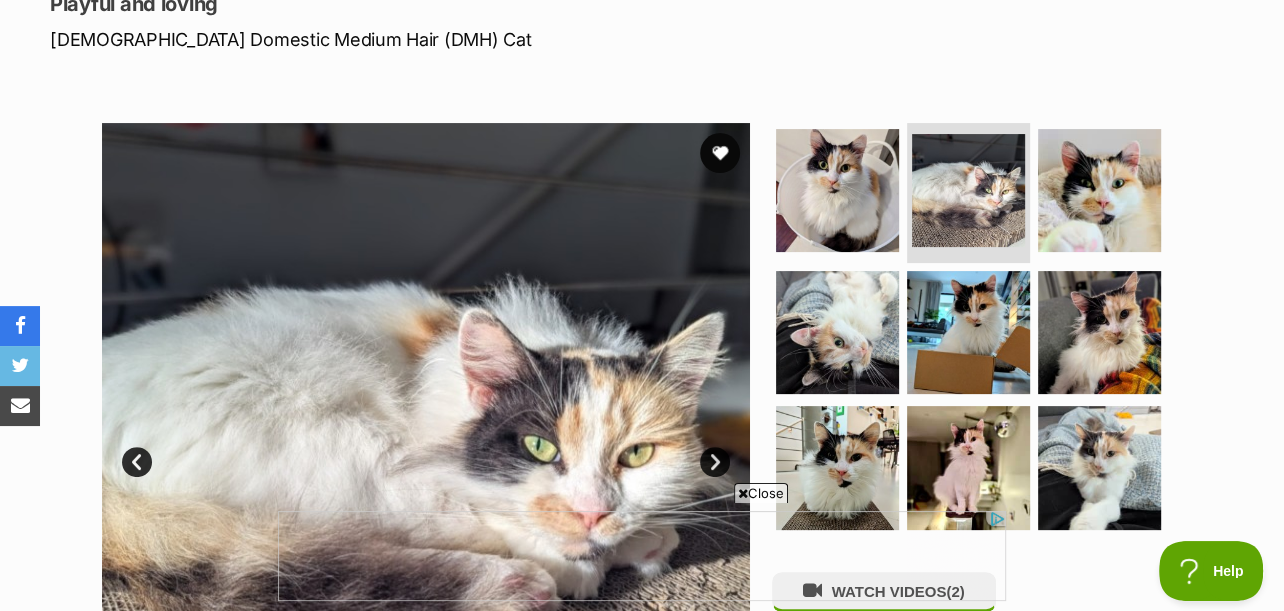 scroll, scrollTop: 0, scrollLeft: 0, axis: both 